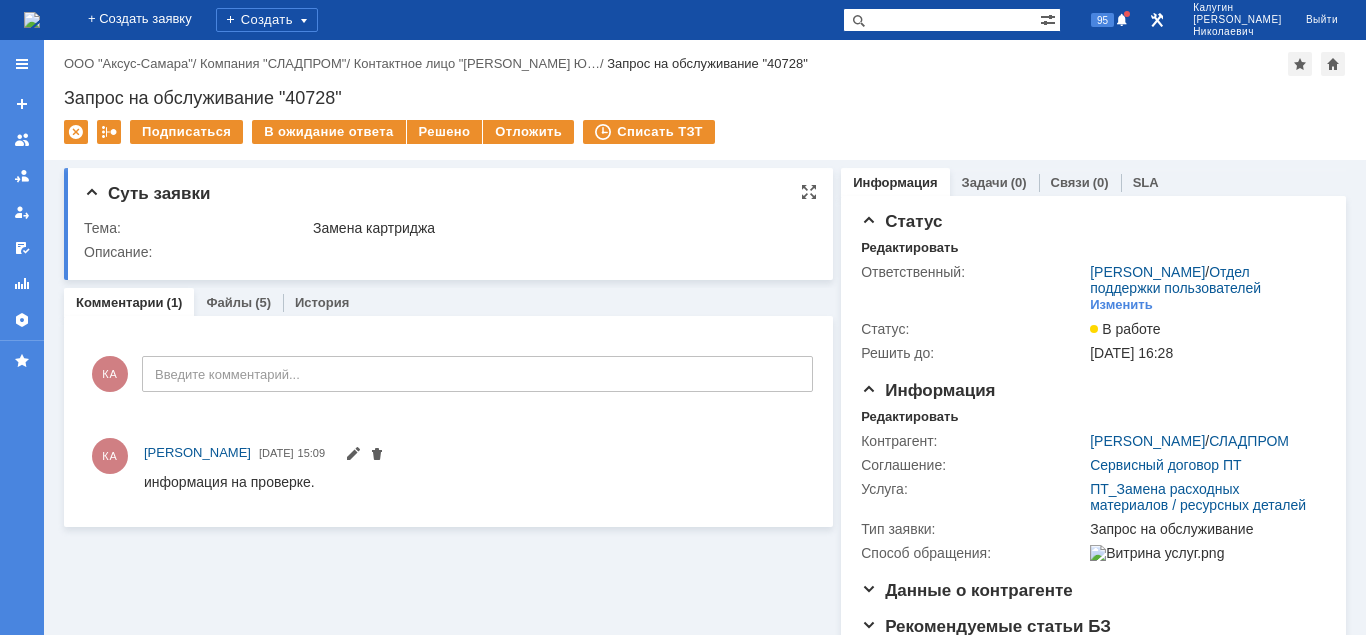 scroll, scrollTop: 0, scrollLeft: 0, axis: both 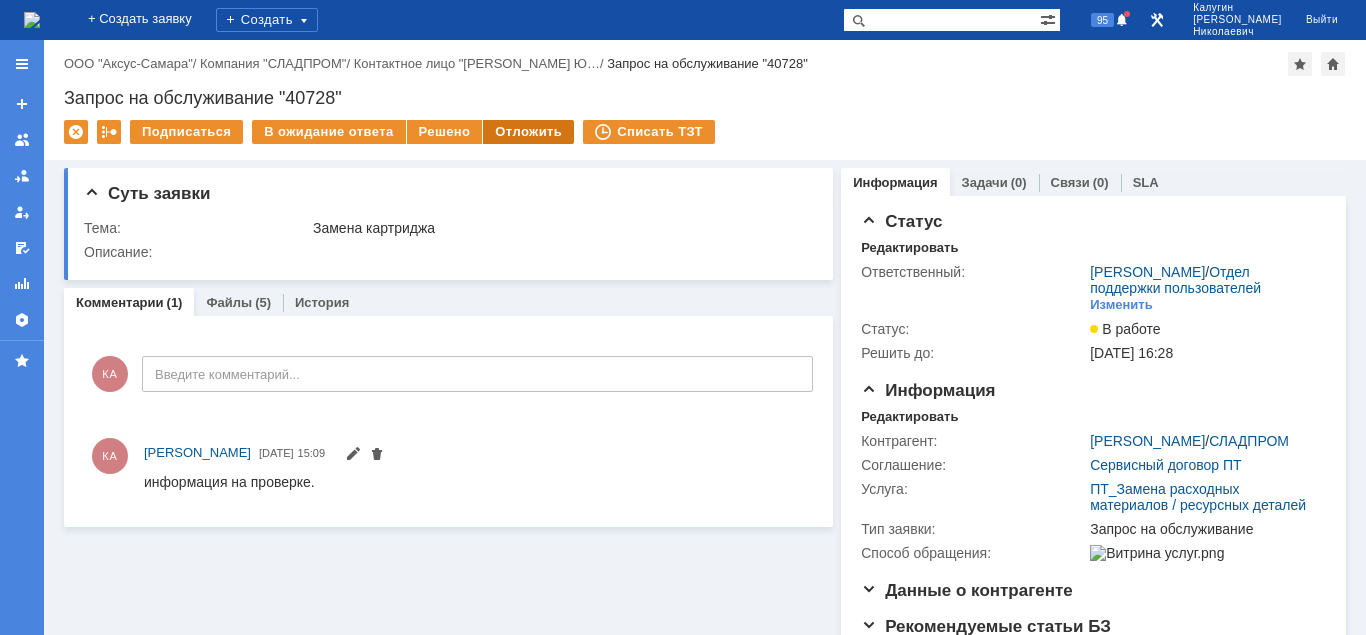 click on "Отложить" at bounding box center [528, 132] 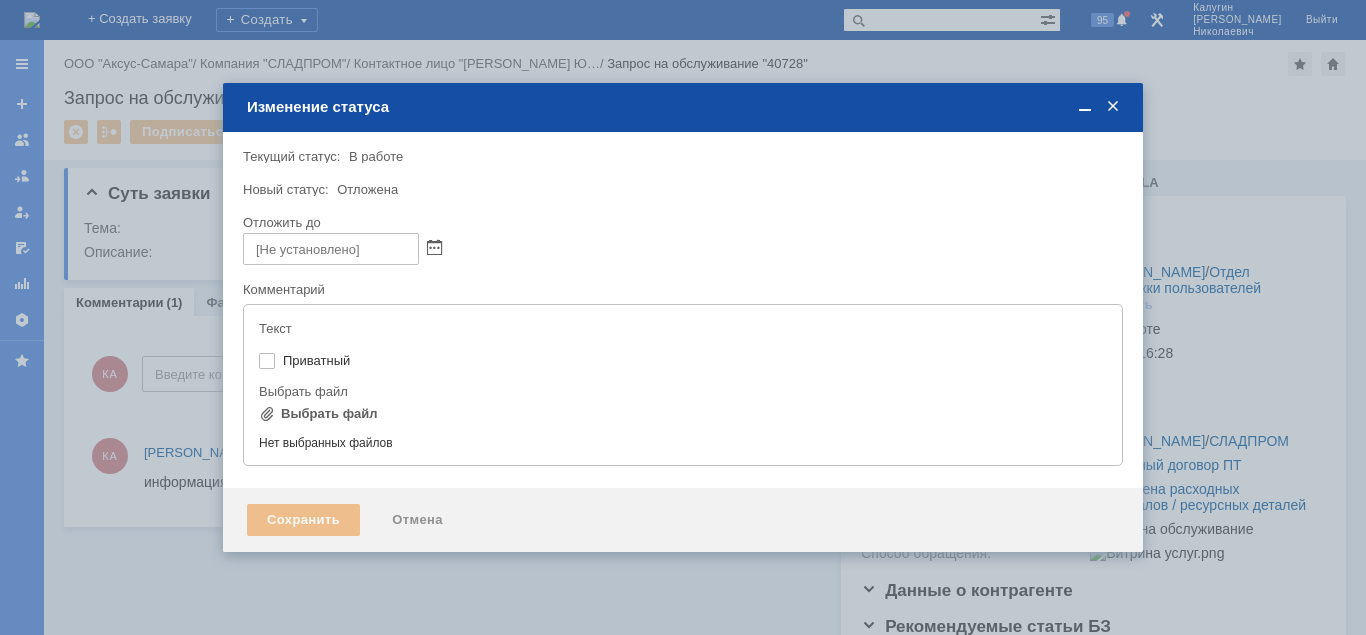 type on "[не указано]" 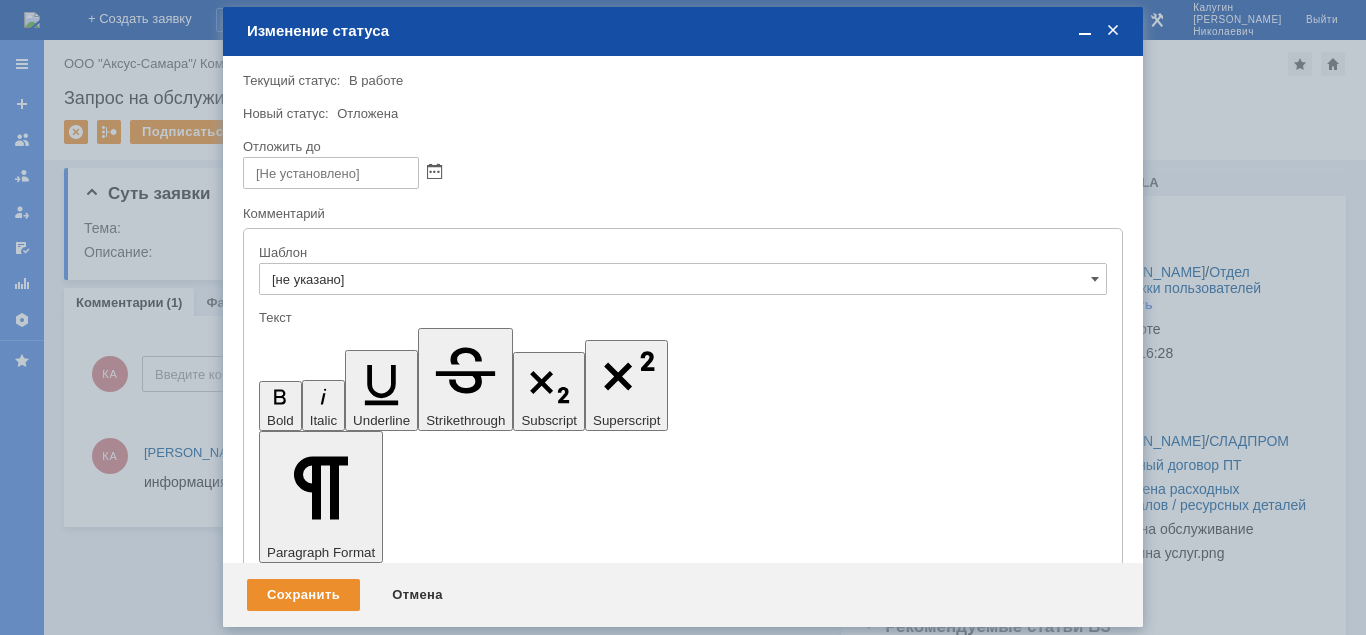 scroll, scrollTop: 0, scrollLeft: 0, axis: both 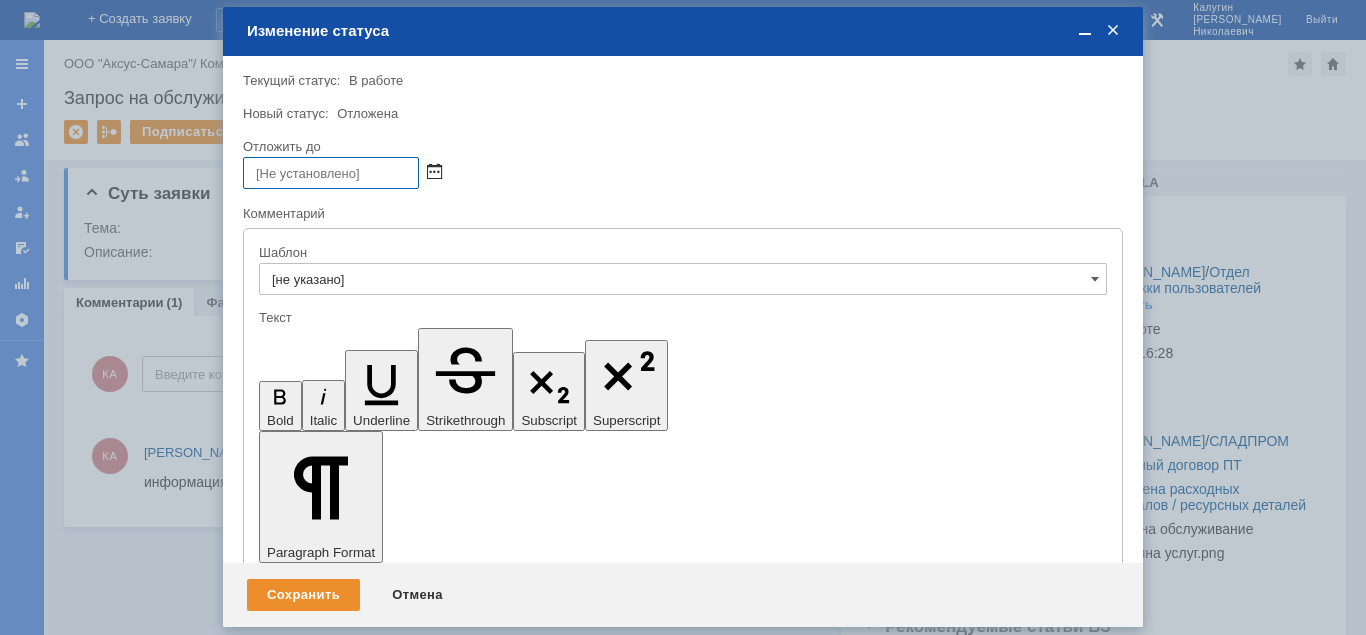 click at bounding box center (434, 173) 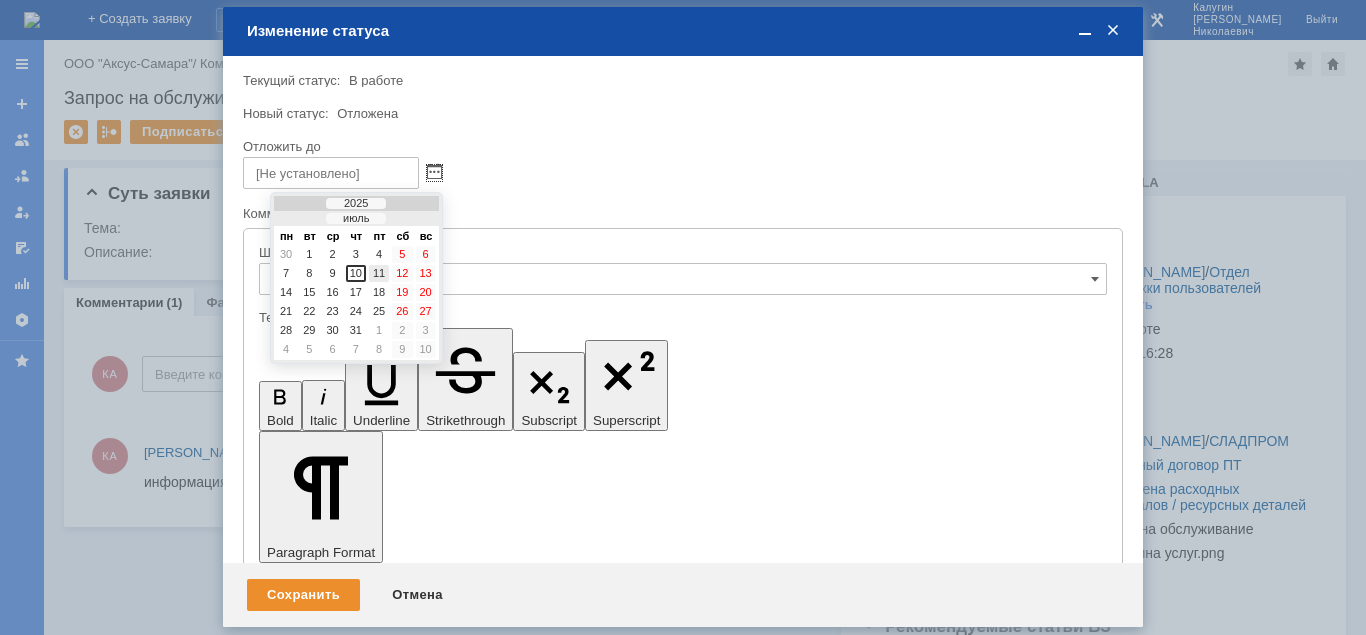 click on "11" at bounding box center (379, 273) 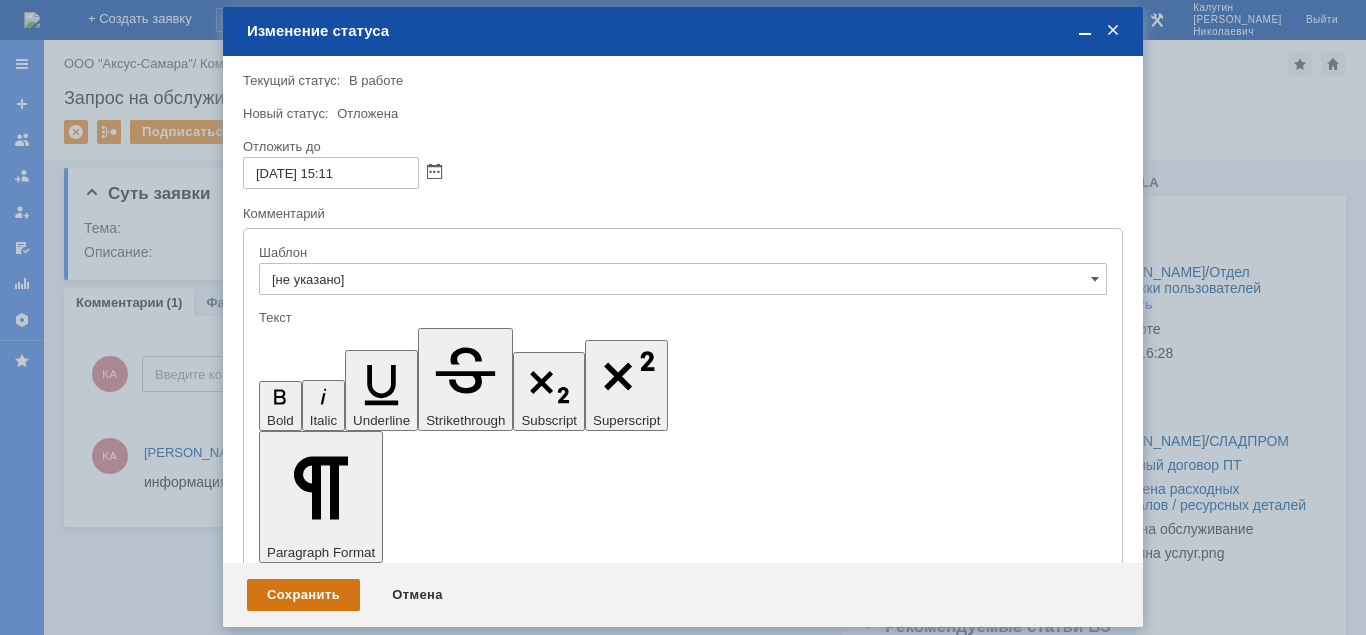 click on "Сохранить" at bounding box center (303, 595) 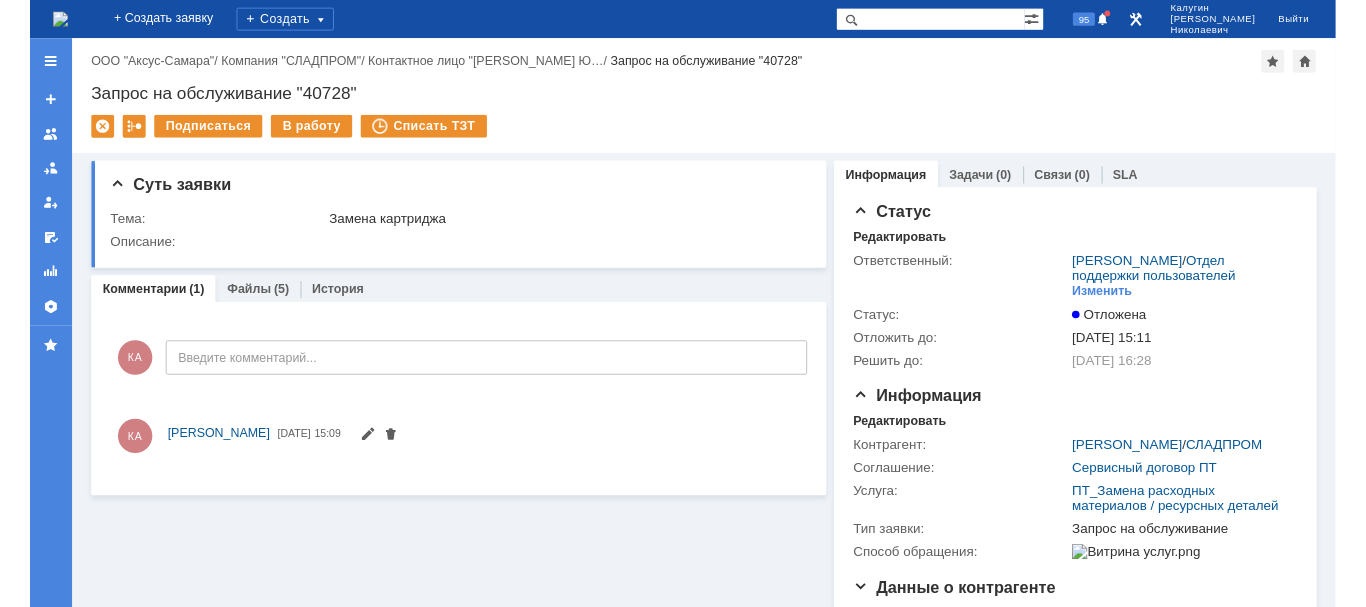 scroll, scrollTop: 0, scrollLeft: 0, axis: both 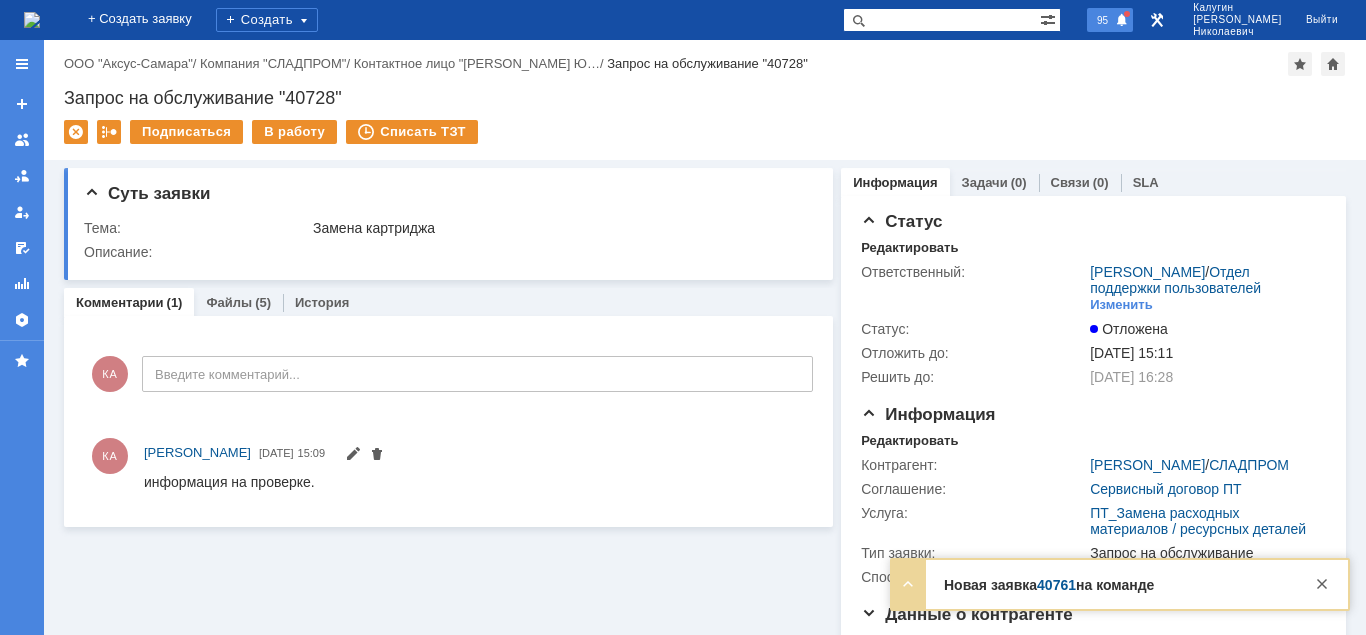 click on "95" at bounding box center [1102, 20] 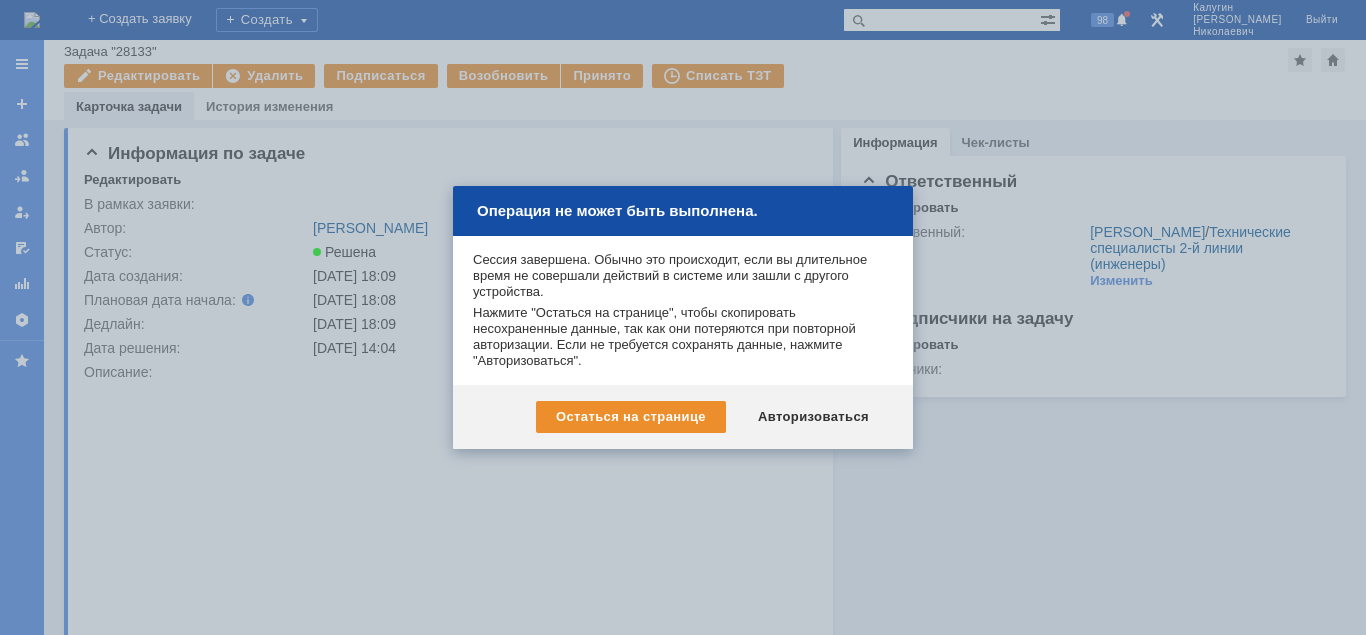 scroll, scrollTop: 0, scrollLeft: 0, axis: both 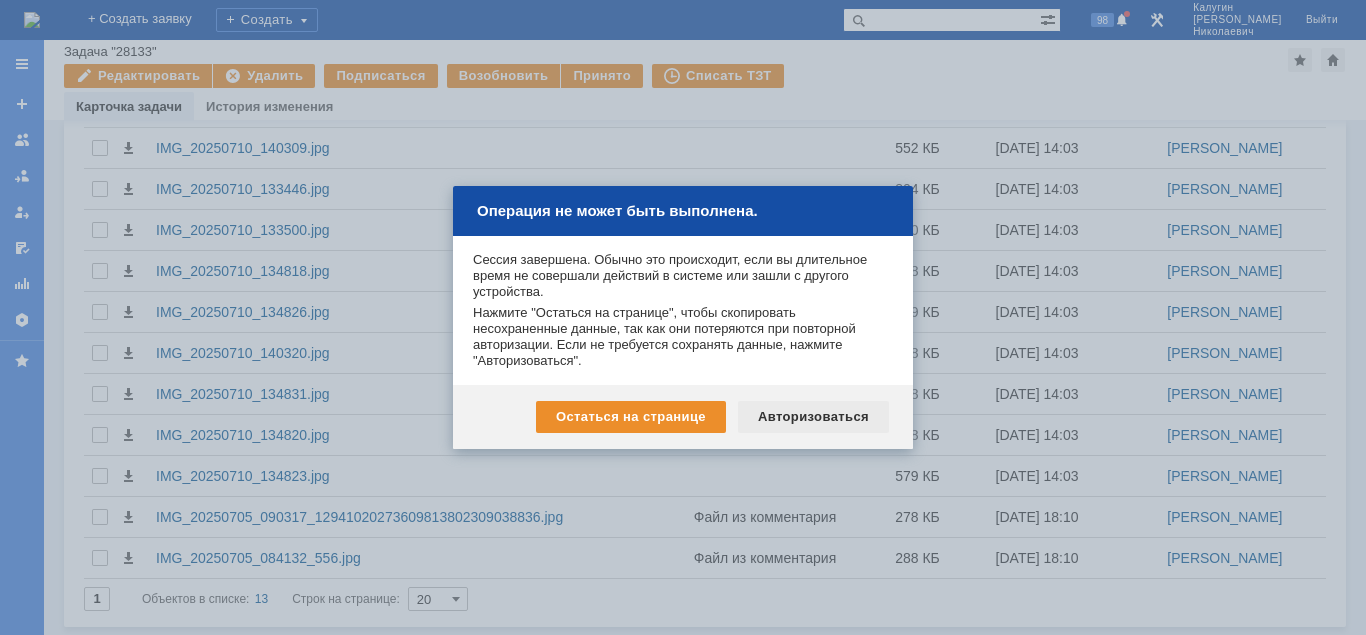 click on "Авторизоваться" at bounding box center (813, 417) 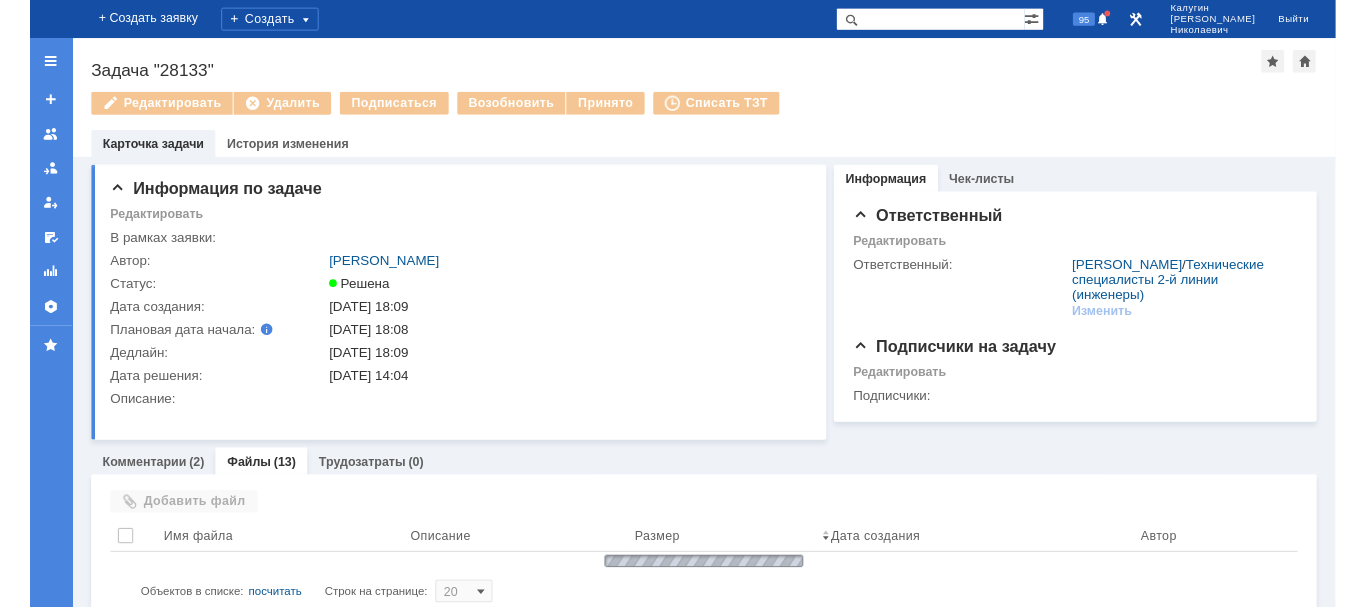 scroll, scrollTop: 0, scrollLeft: 0, axis: both 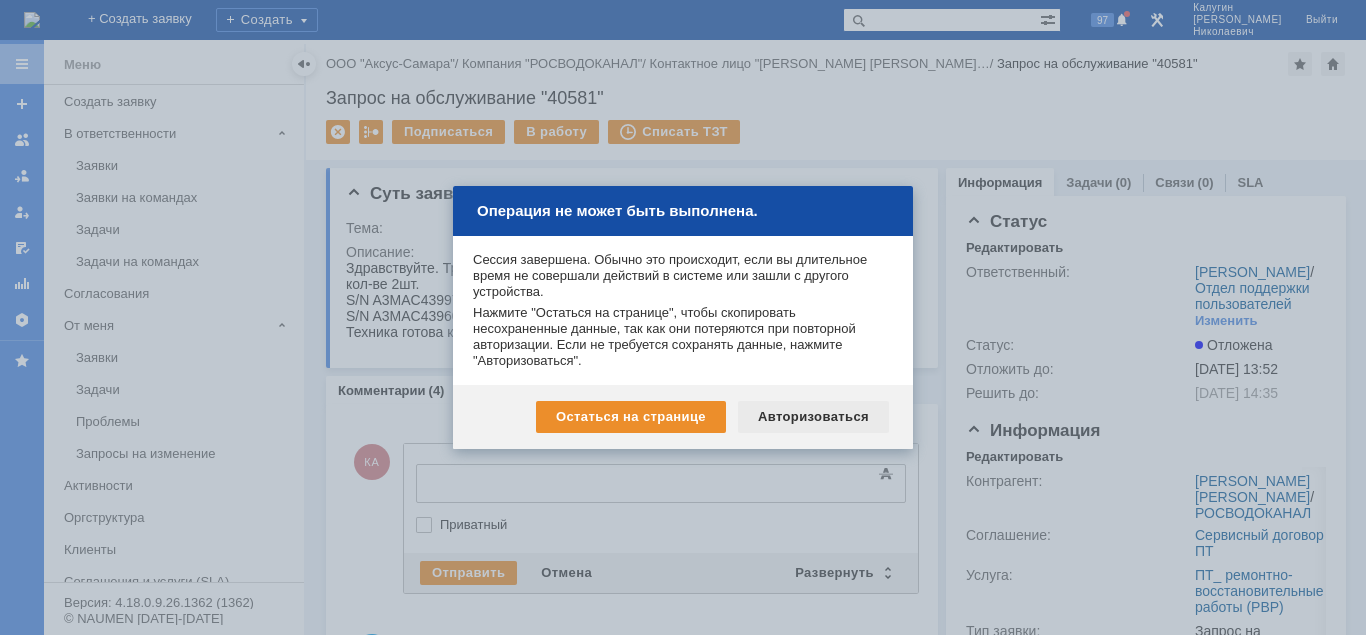 click on "Авторизоваться" at bounding box center (813, 417) 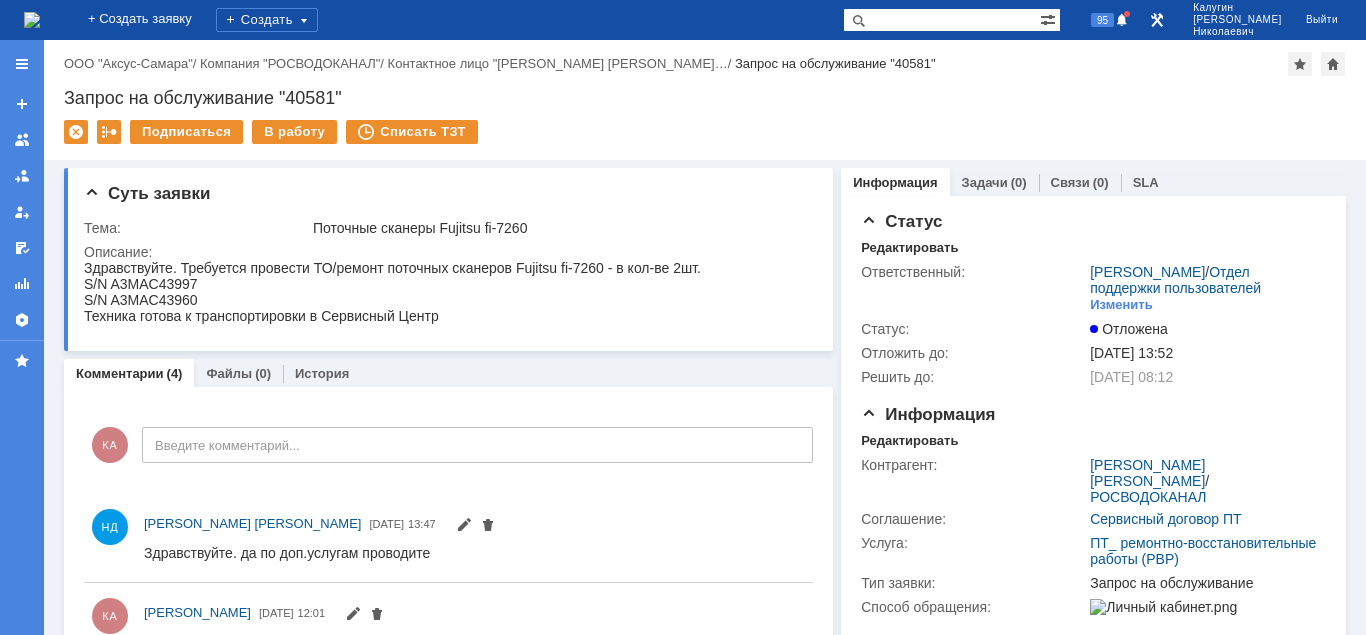 scroll, scrollTop: 0, scrollLeft: 0, axis: both 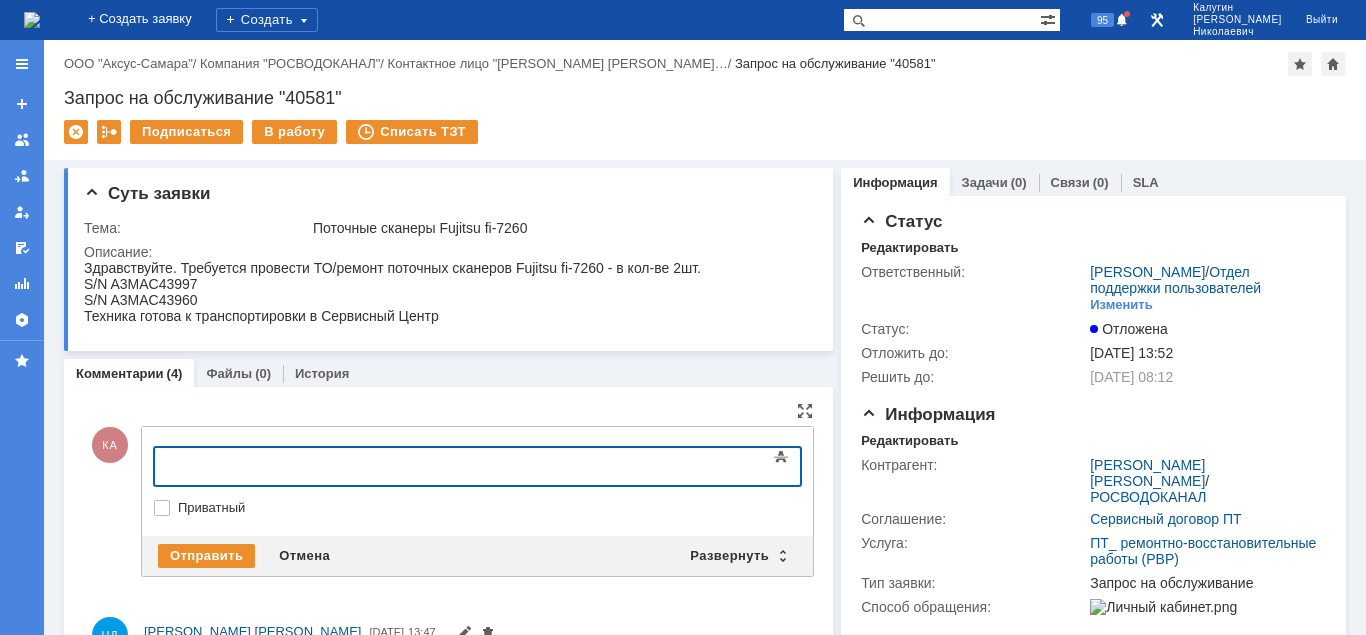 click at bounding box center (317, 465) 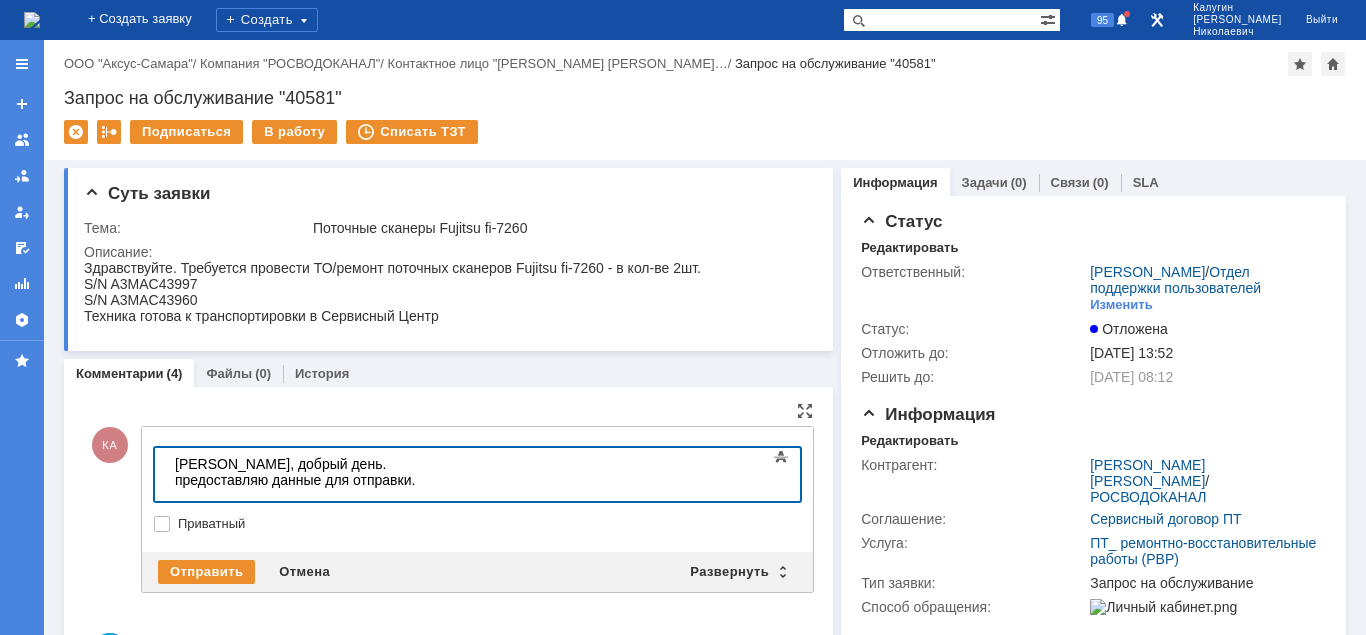 click at bounding box center [317, 496] 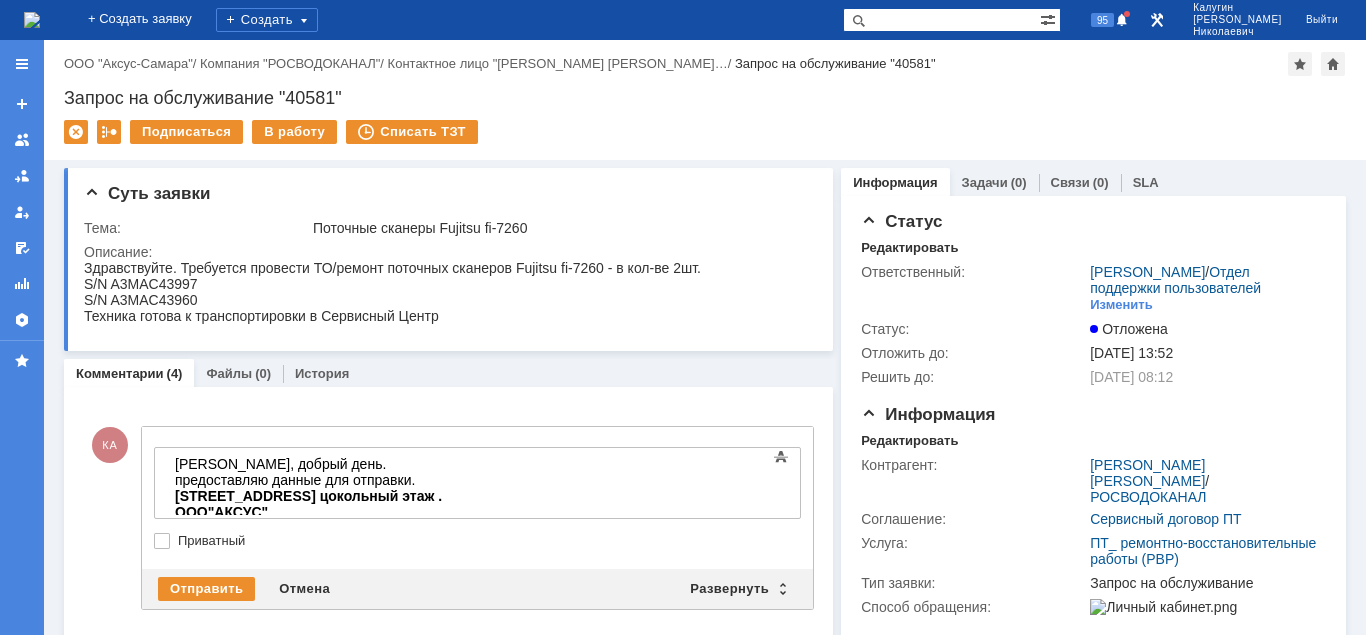 click on "​" at bounding box center (317, 528) 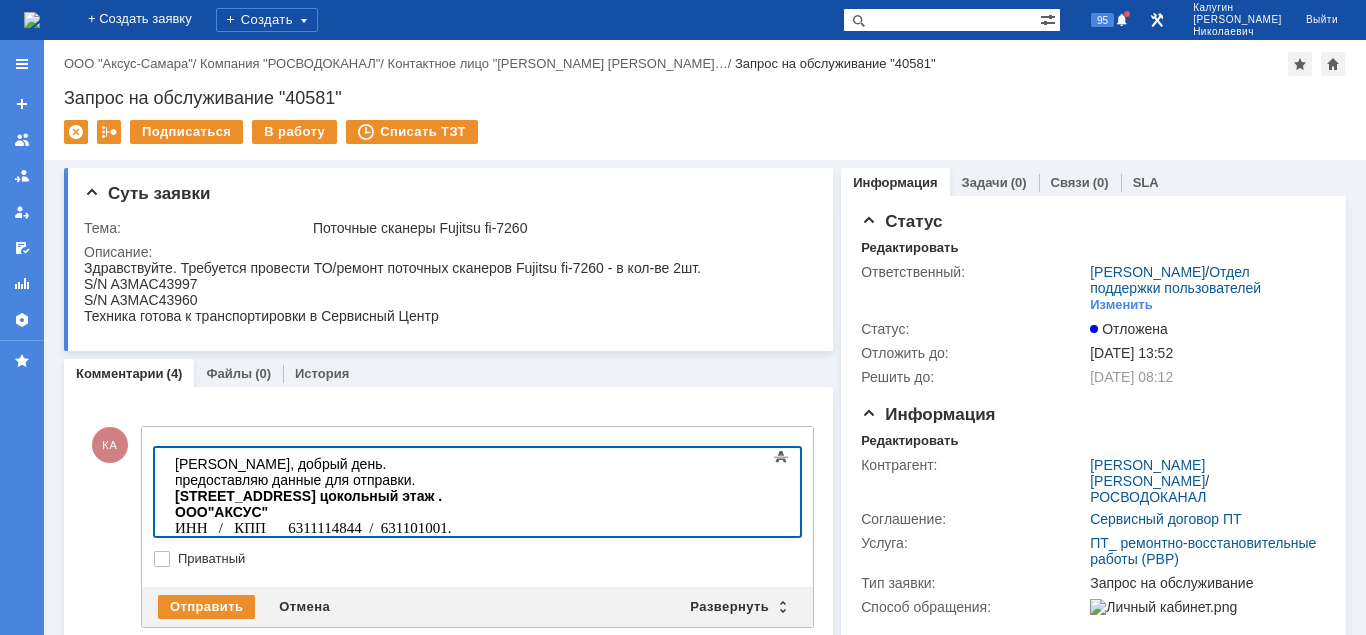 drag, startPoint x: 381, startPoint y: 515, endPoint x: 390, endPoint y: 526, distance: 14.21267 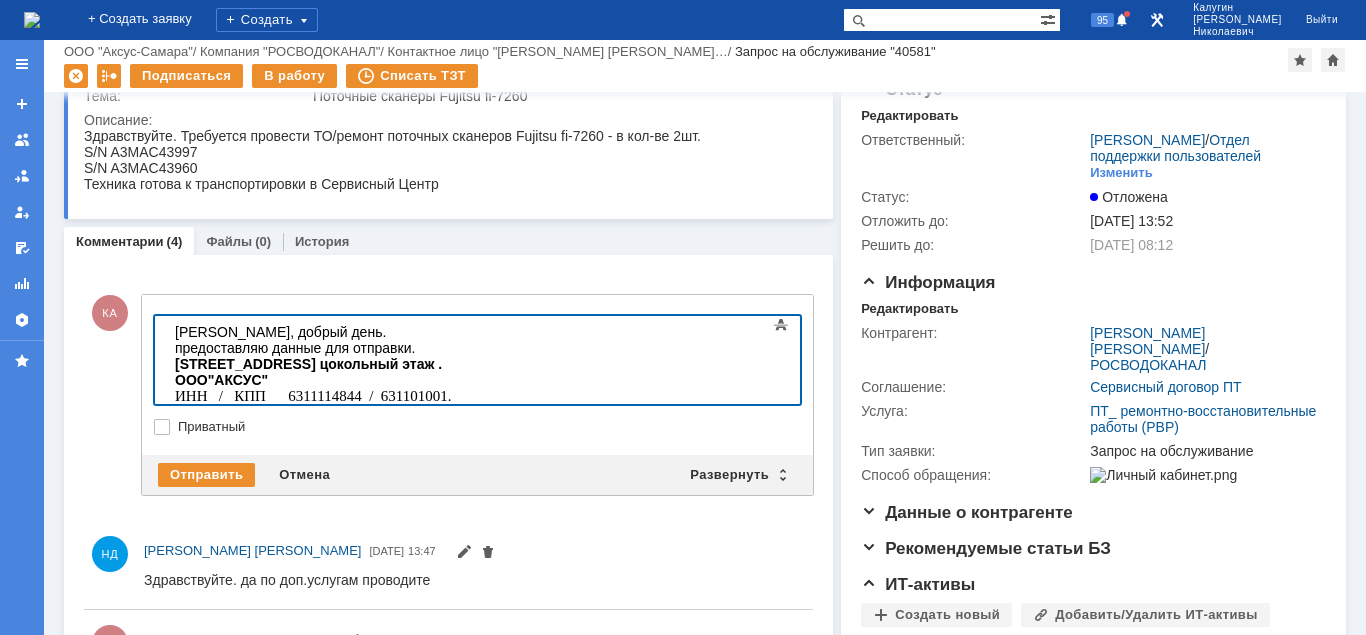 scroll, scrollTop: 102, scrollLeft: 0, axis: vertical 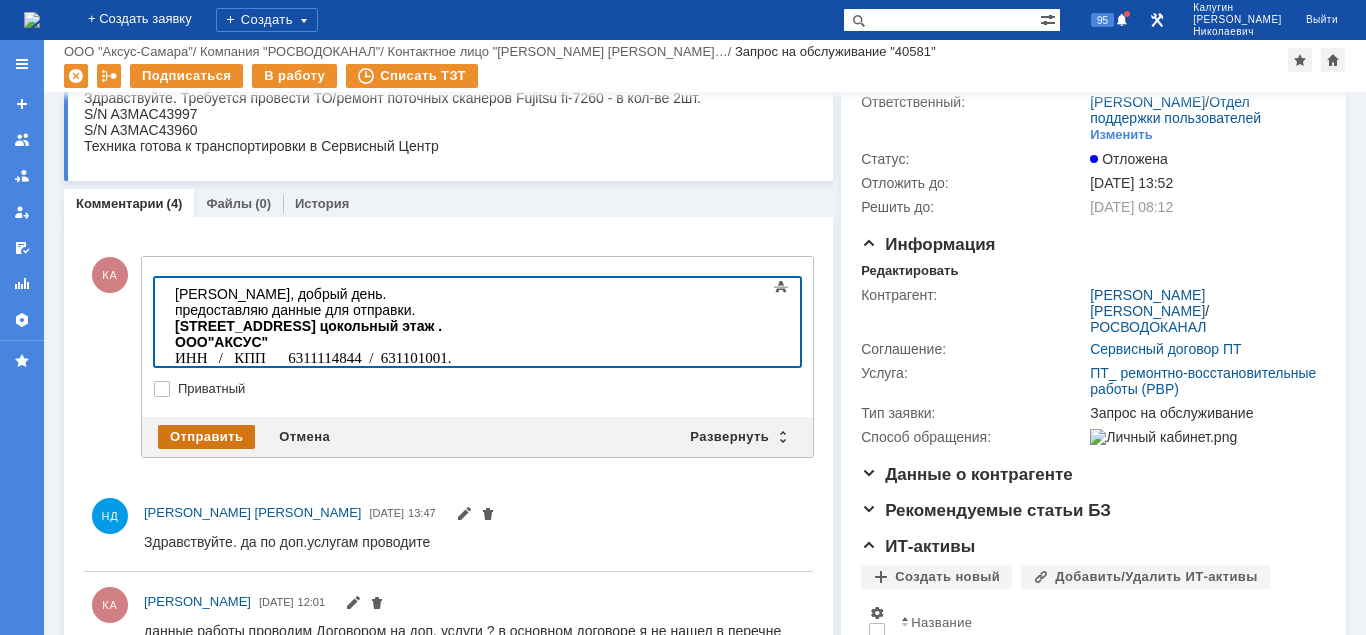 click on "Отправить" at bounding box center [206, 437] 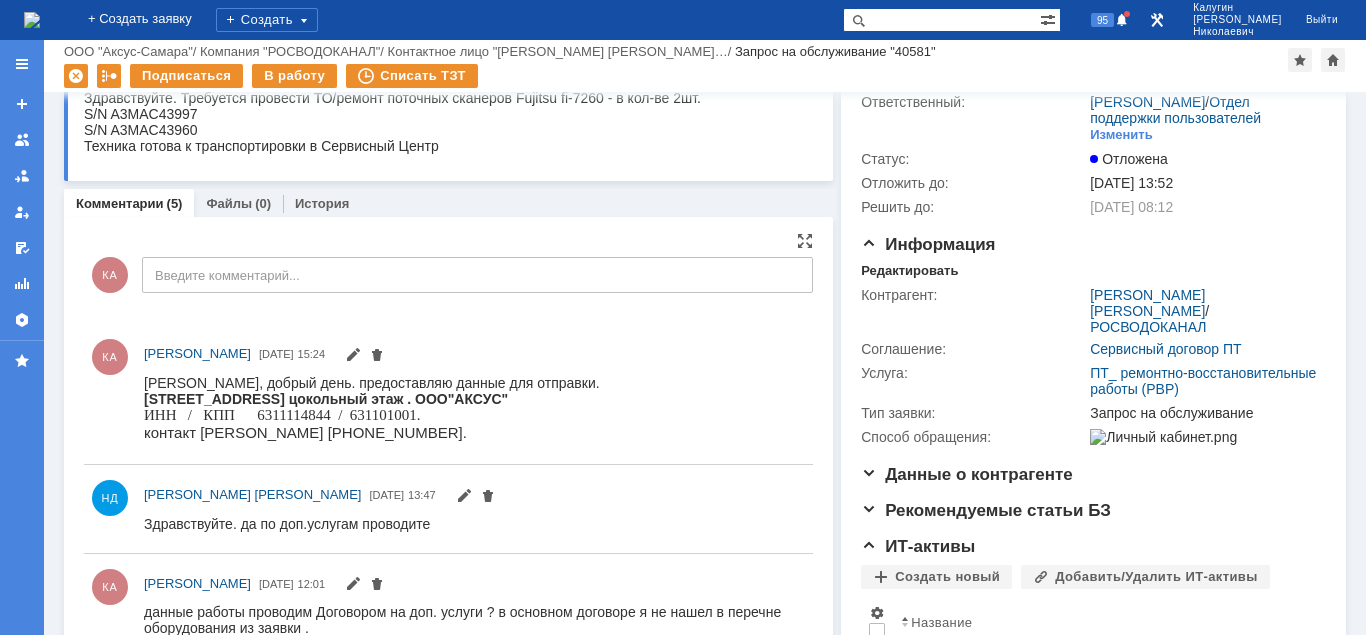 scroll, scrollTop: 0, scrollLeft: 0, axis: both 